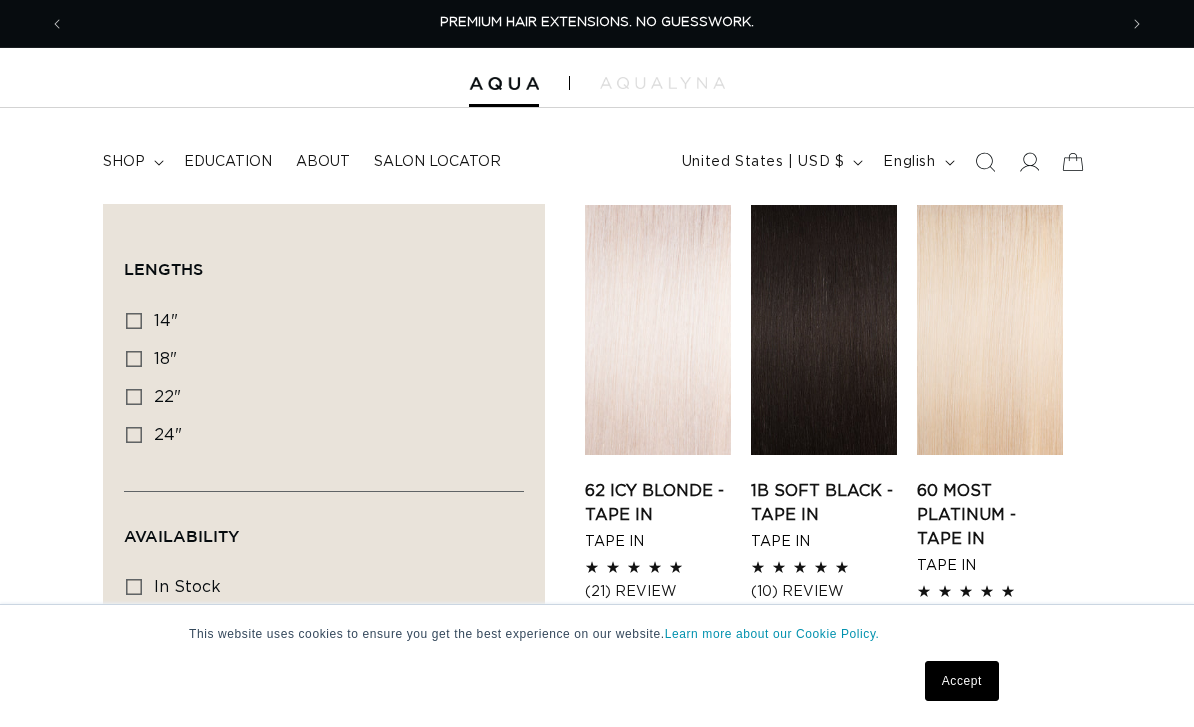 scroll, scrollTop: 0, scrollLeft: 0, axis: both 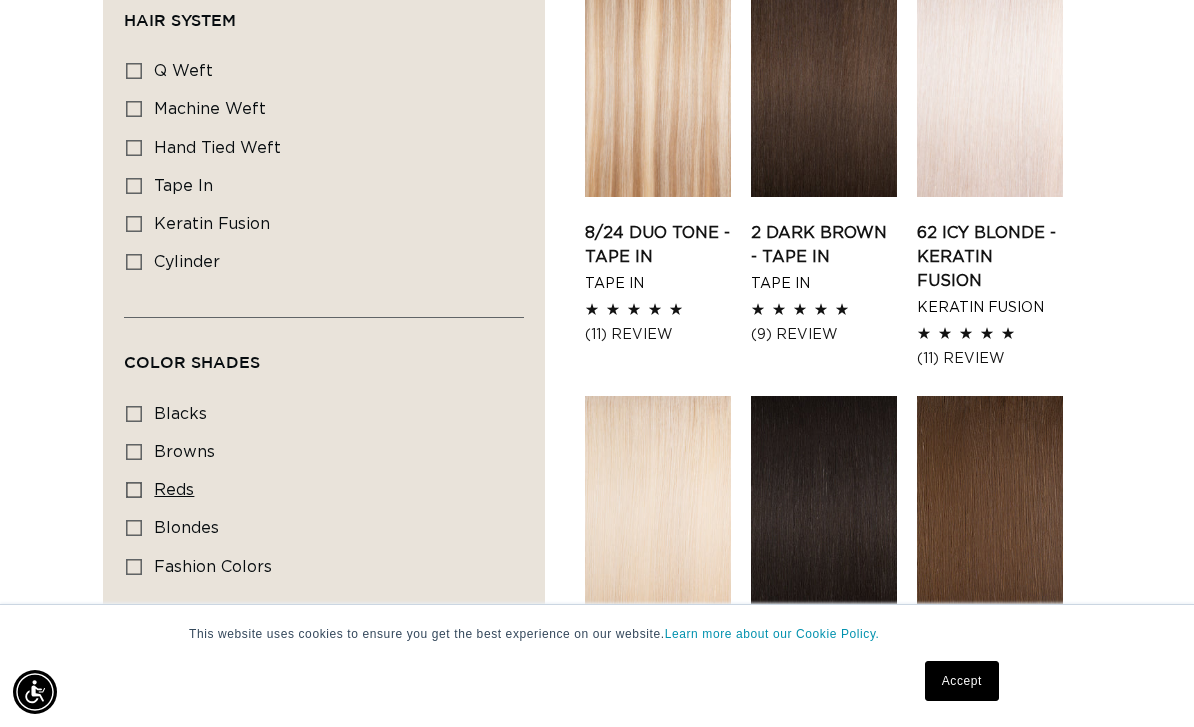click on "reds" at bounding box center [174, 490] 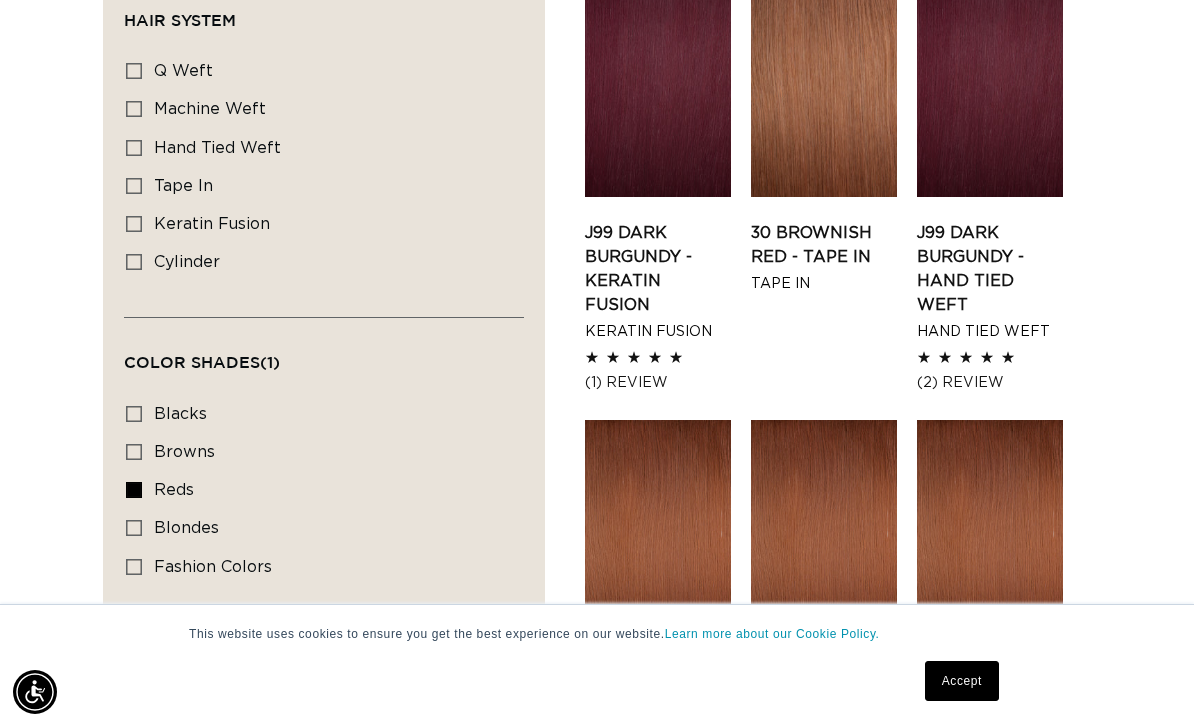 scroll, scrollTop: 0, scrollLeft: 1052, axis: horizontal 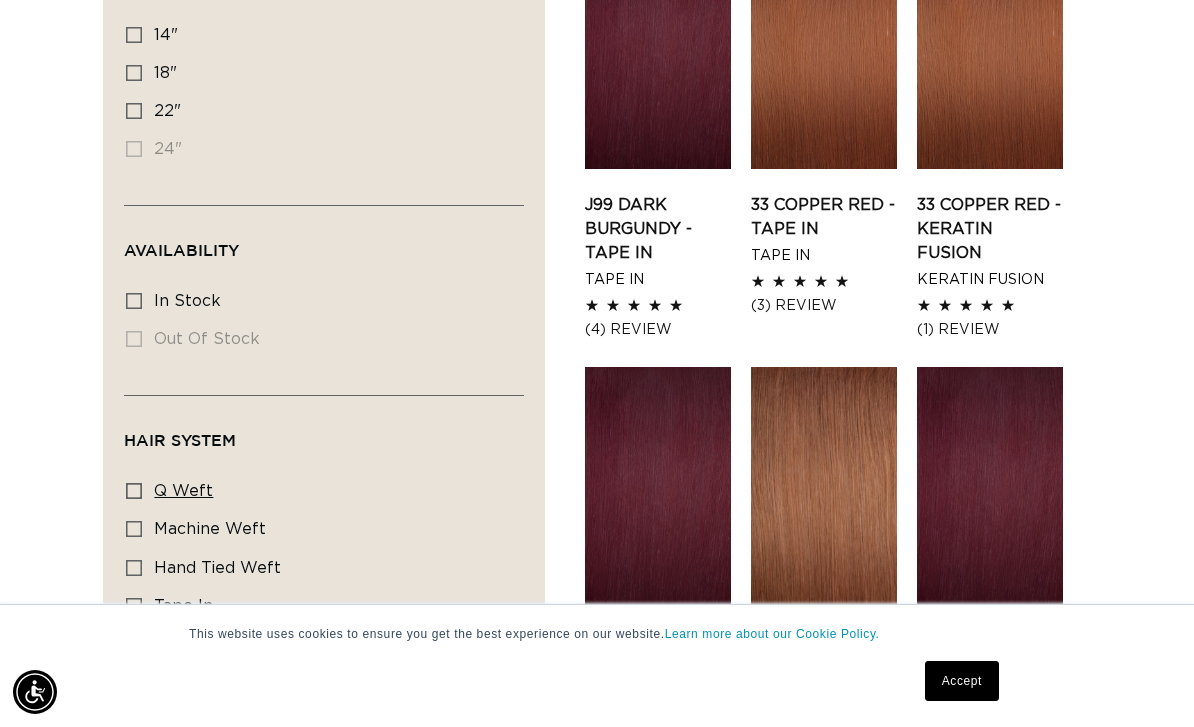 click on "q weft
q weft (1 product)" at bounding box center [318, 492] 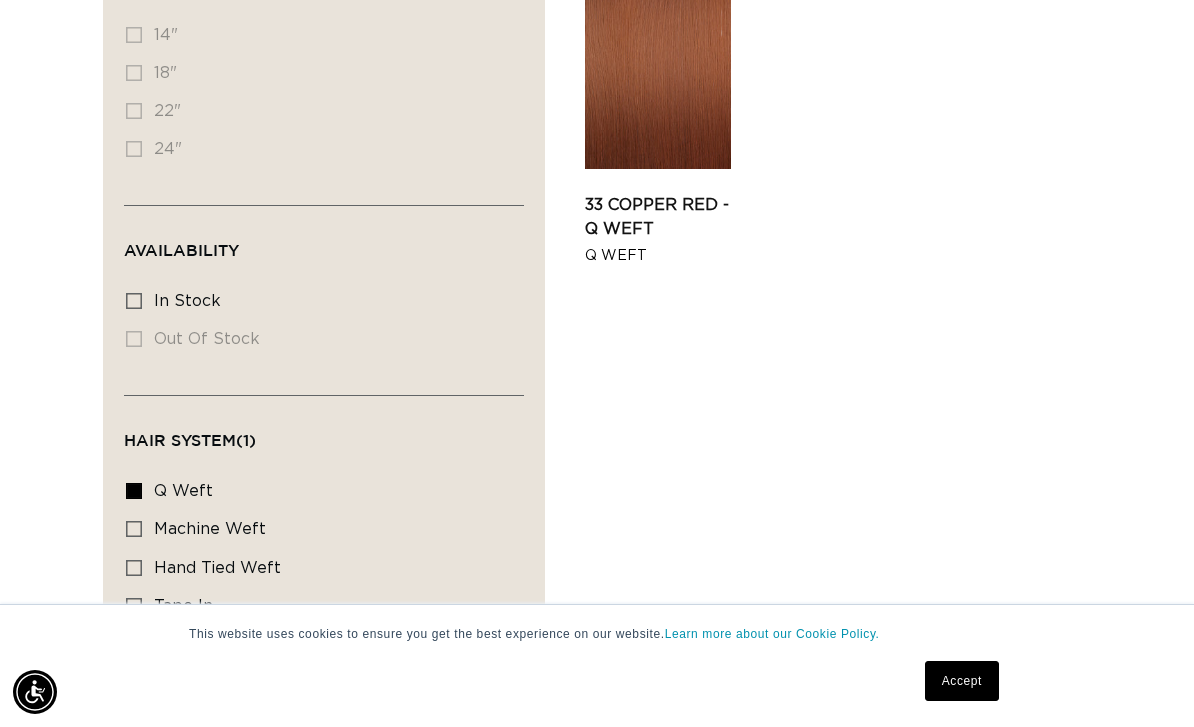 scroll, scrollTop: 67, scrollLeft: 0, axis: vertical 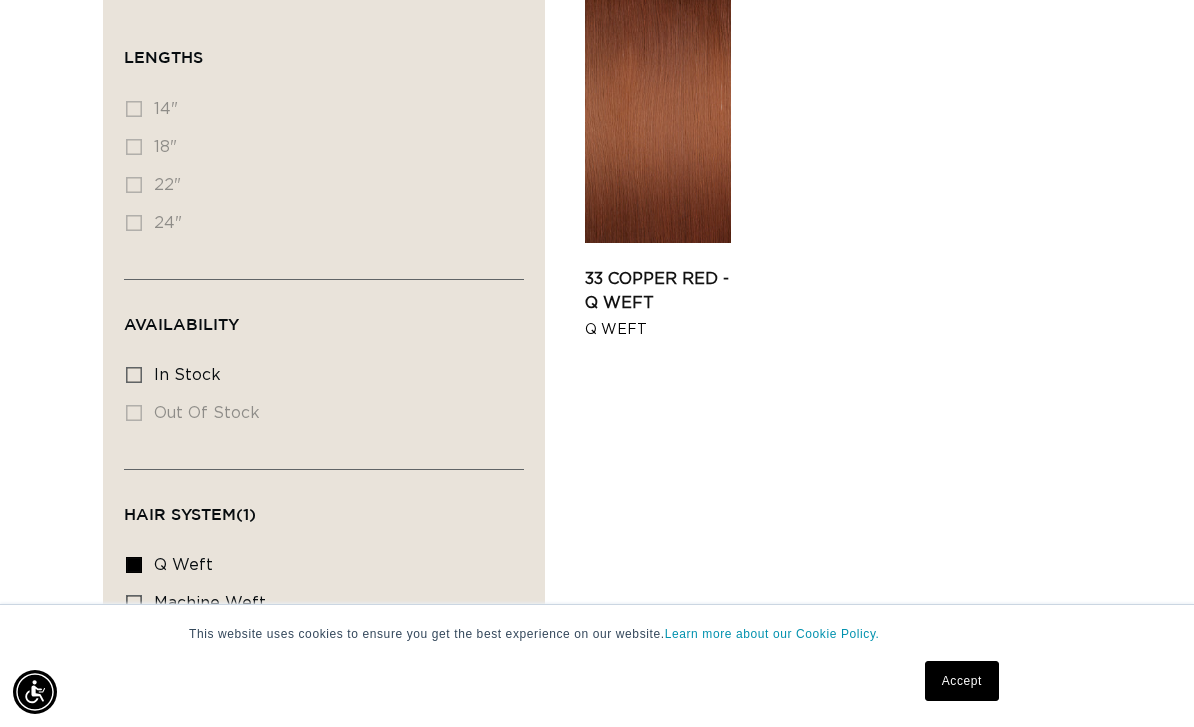 click 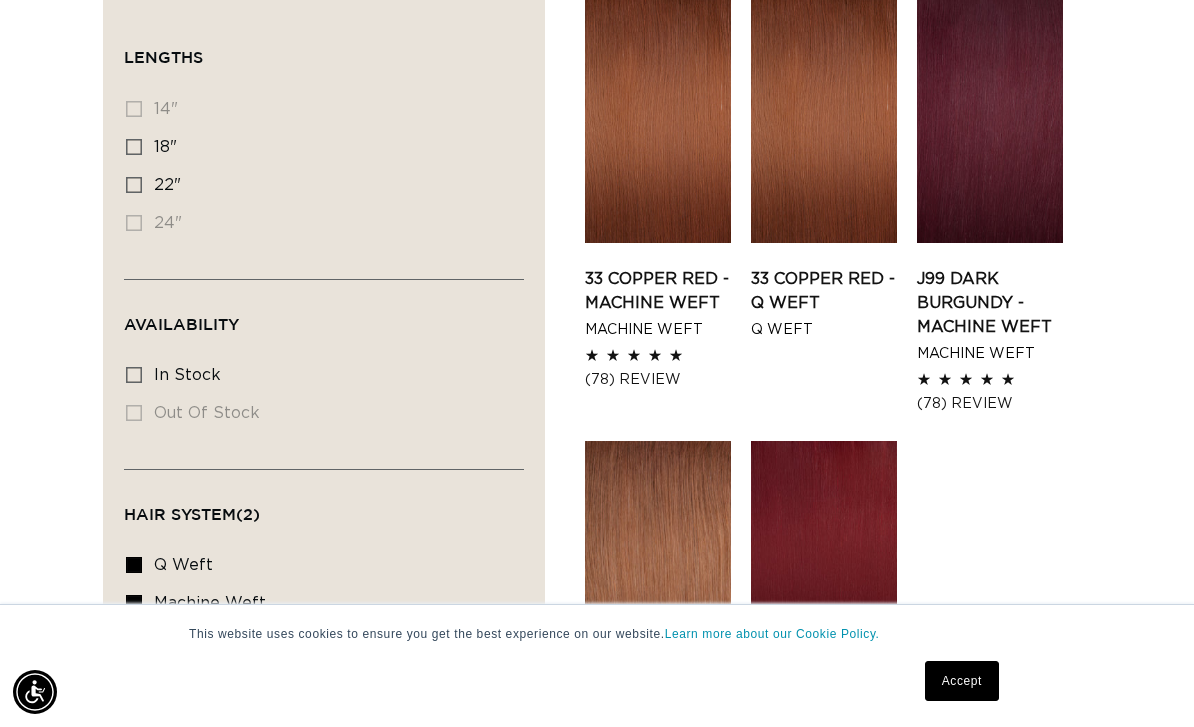 scroll, scrollTop: 0, scrollLeft: 2104, axis: horizontal 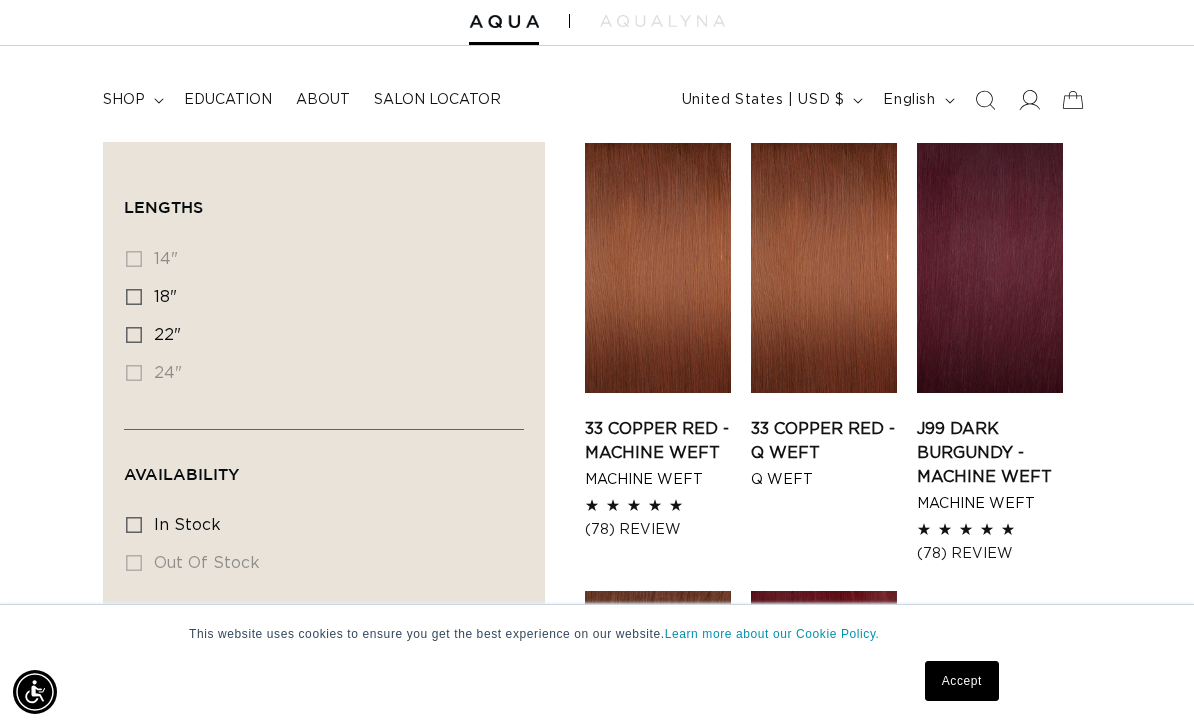 click 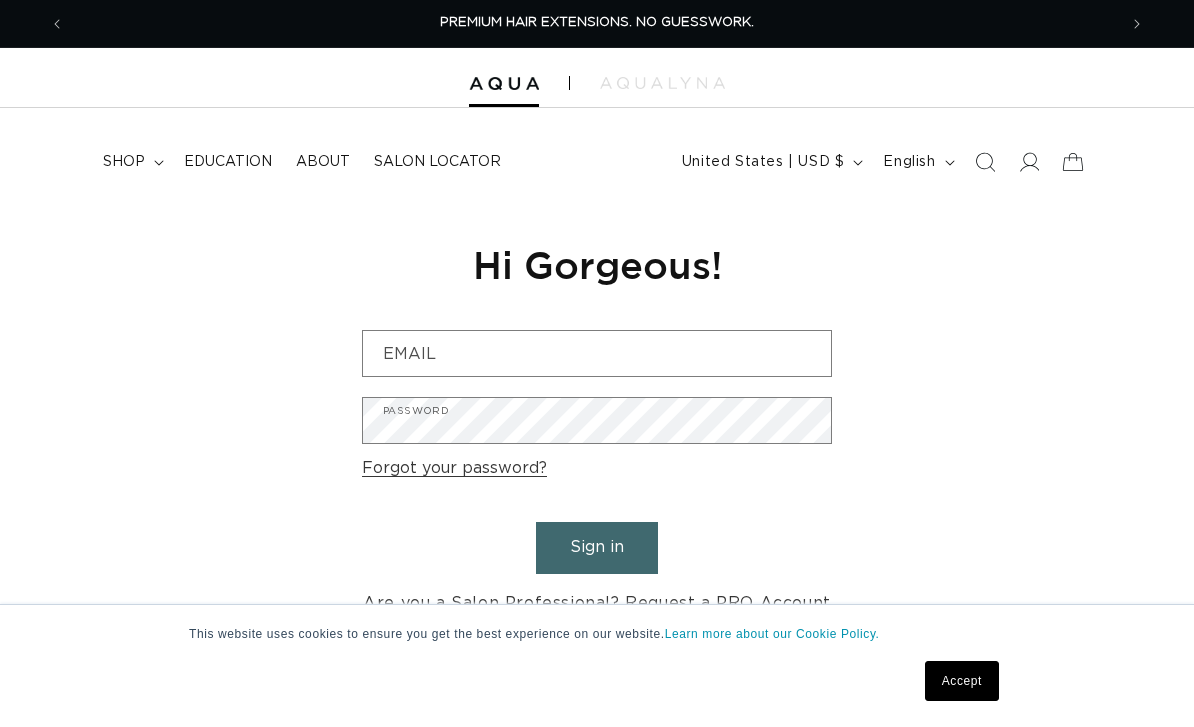 scroll, scrollTop: 168, scrollLeft: 0, axis: vertical 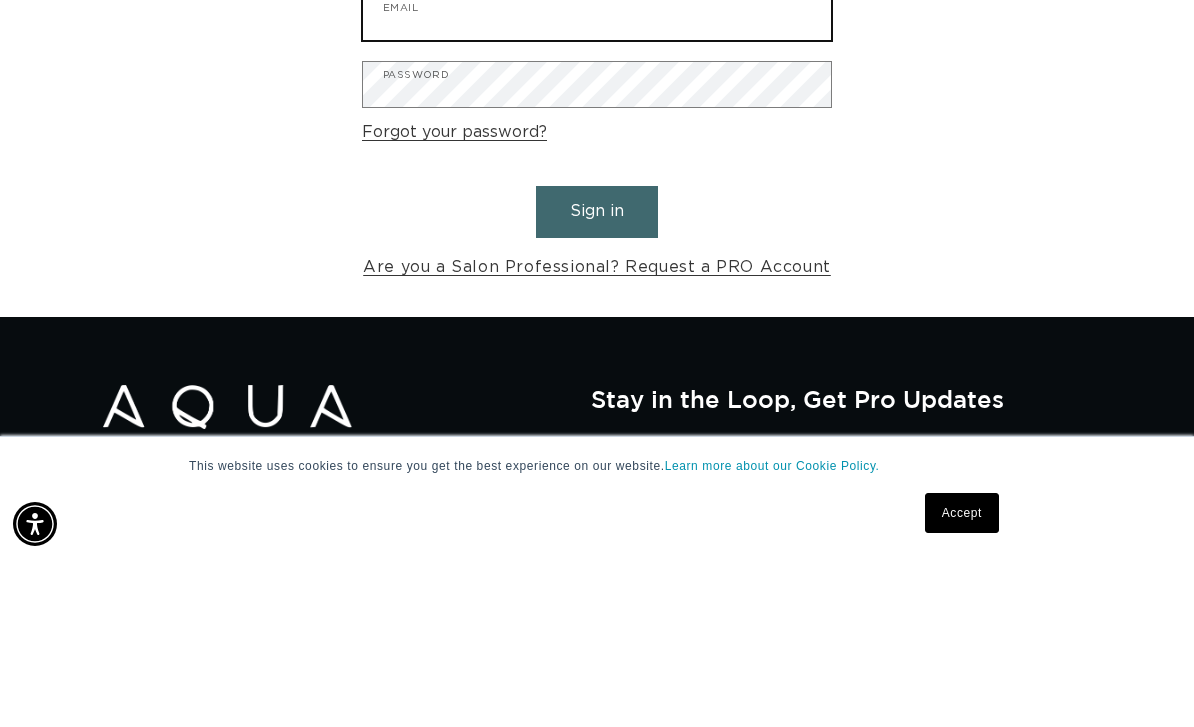 type on "elizabethrroys@gmail.com" 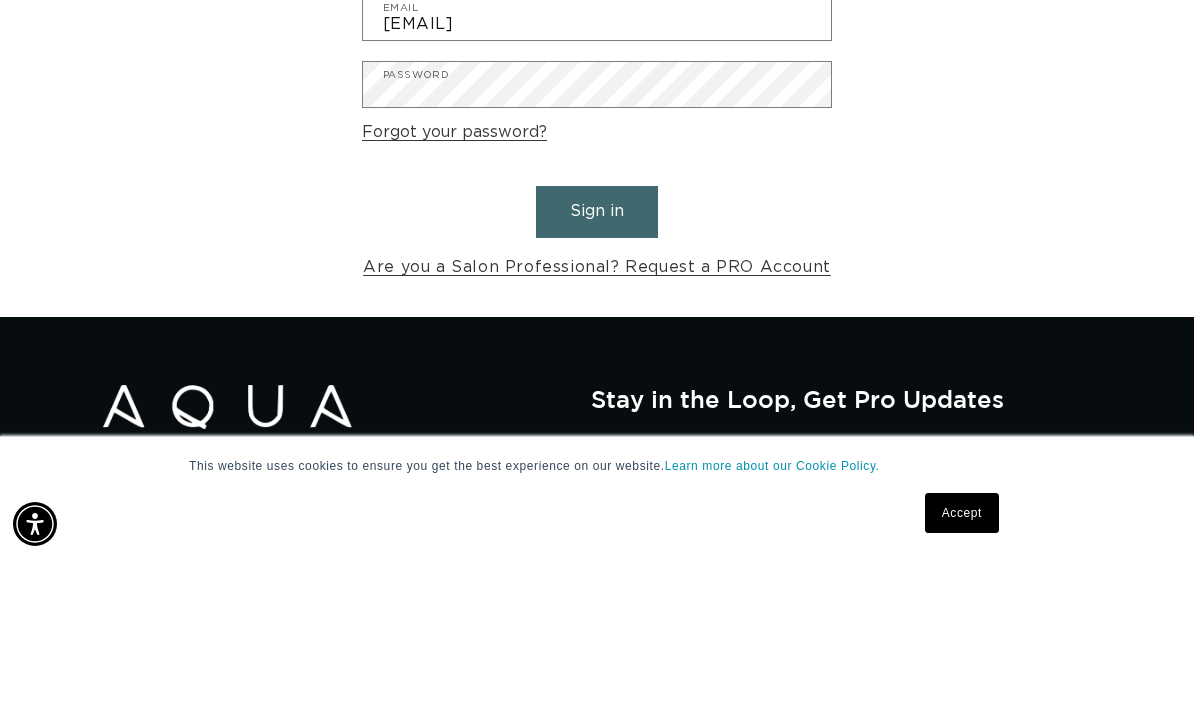 click on "Sign in" at bounding box center (597, 379) 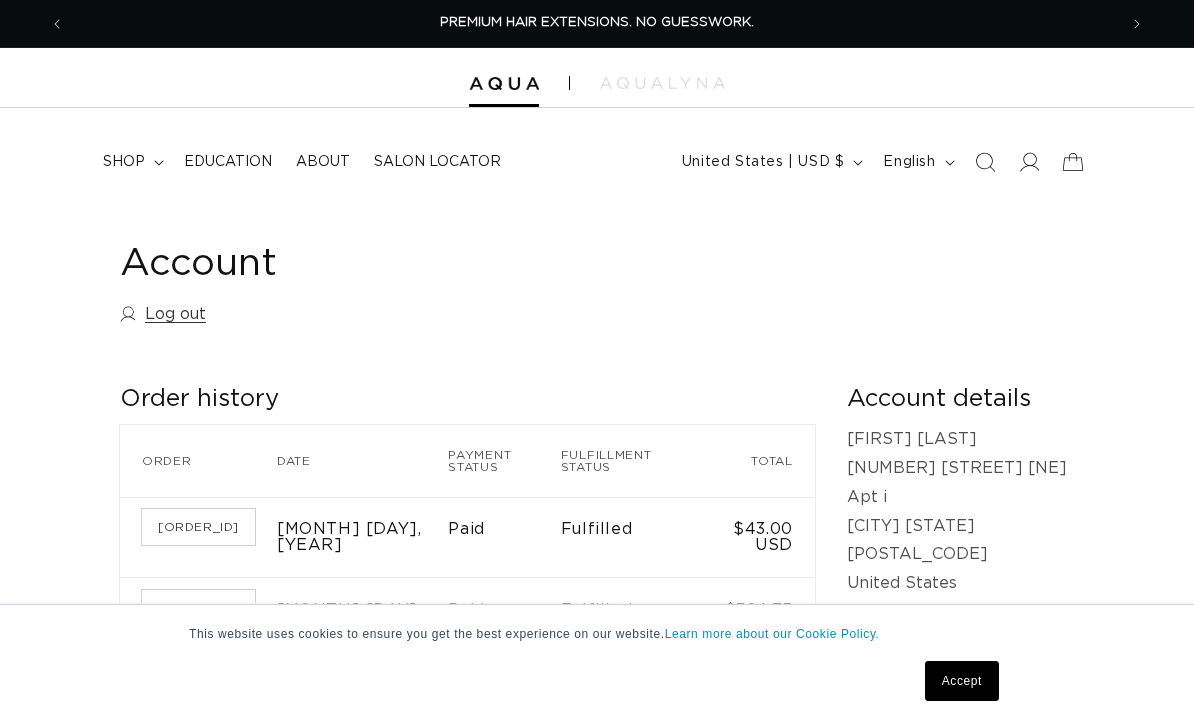 scroll, scrollTop: 0, scrollLeft: 0, axis: both 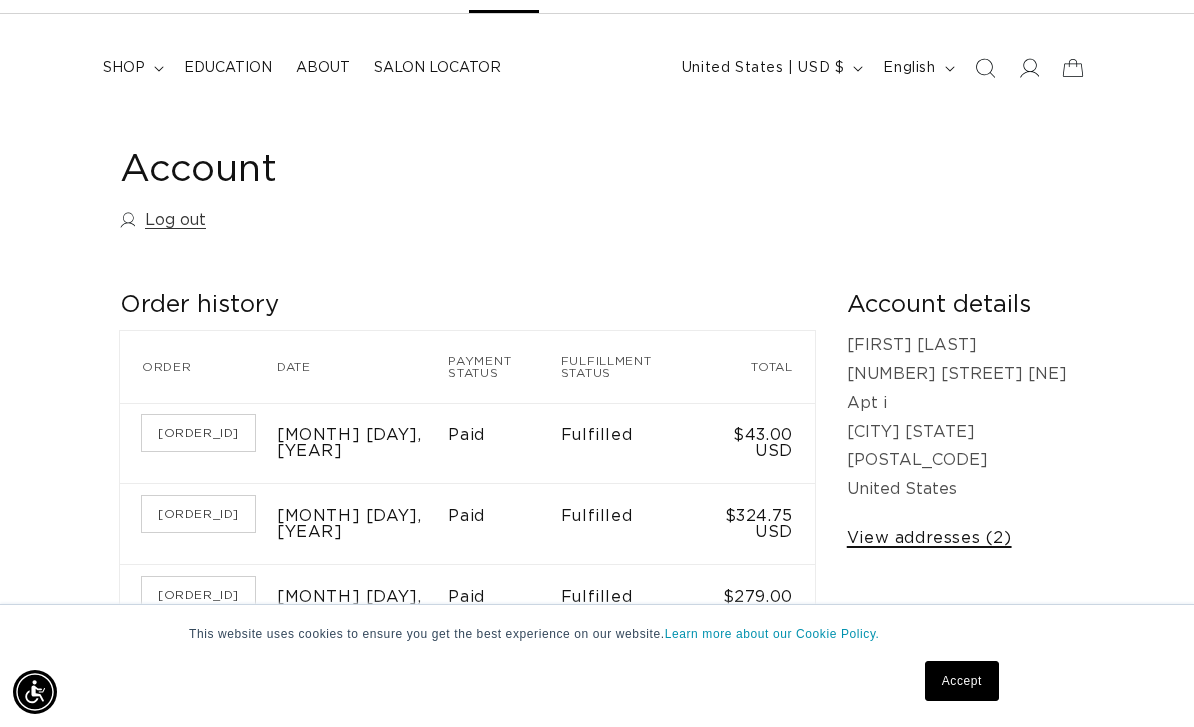 click on "View addresses (2)" at bounding box center (929, 538) 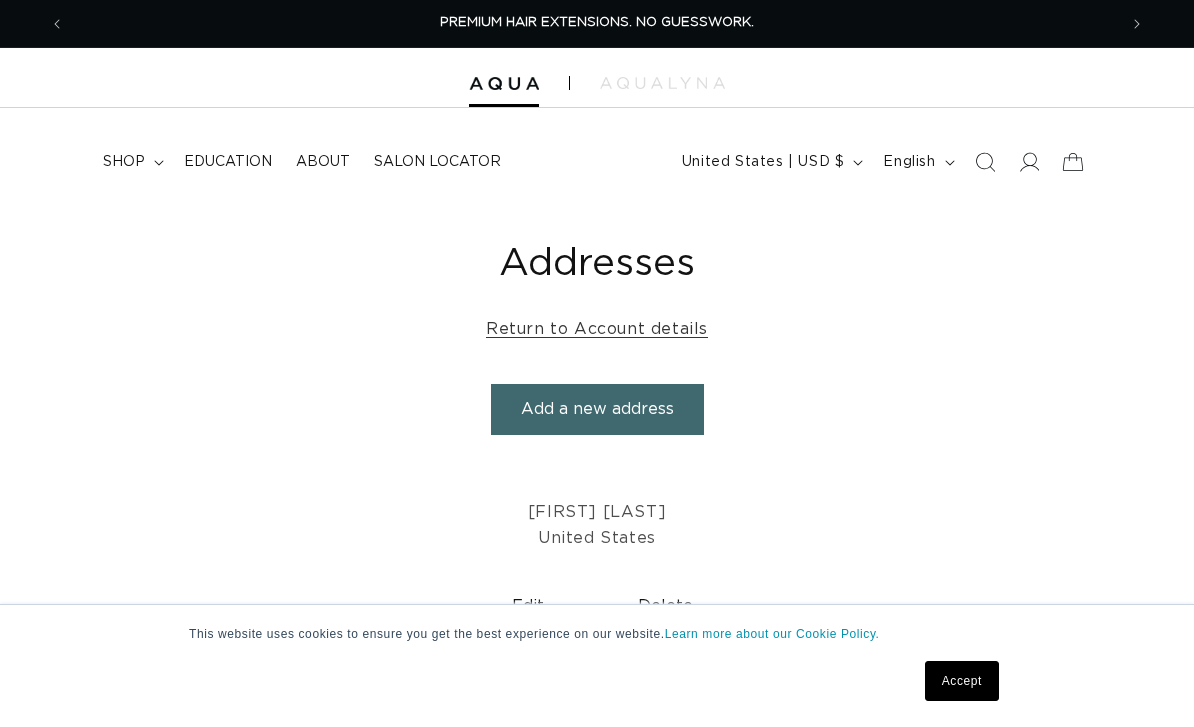 scroll, scrollTop: 0, scrollLeft: 0, axis: both 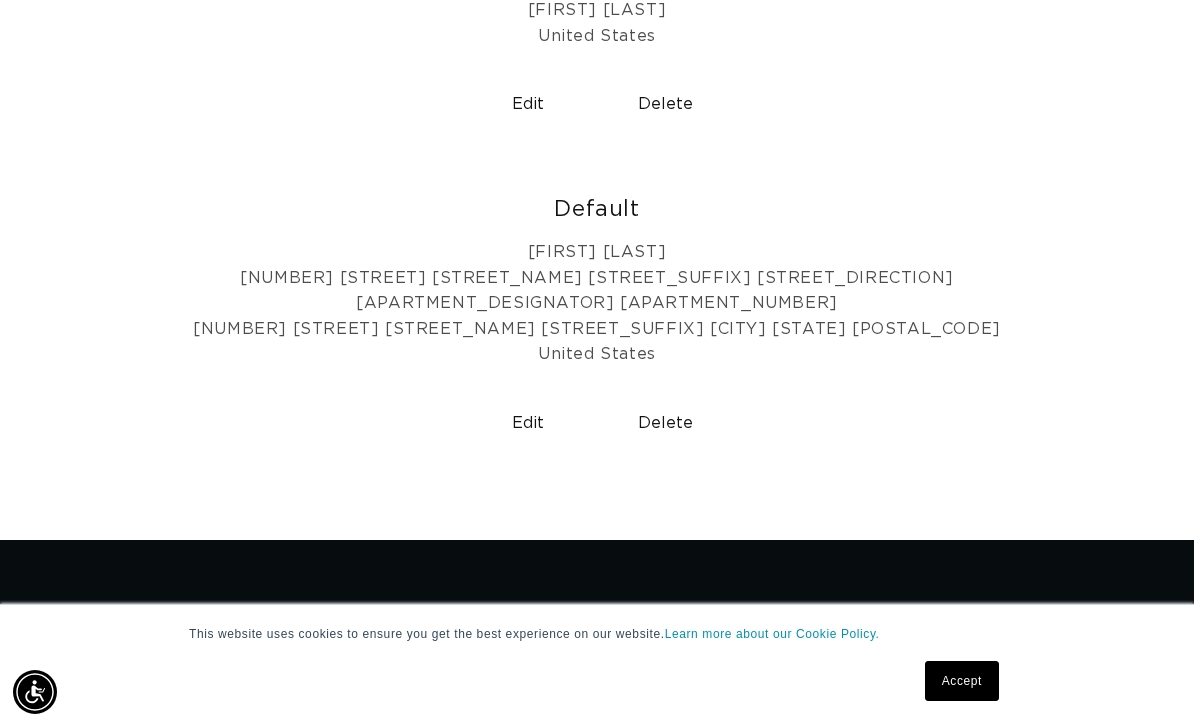click on "Edit" at bounding box center [528, 423] 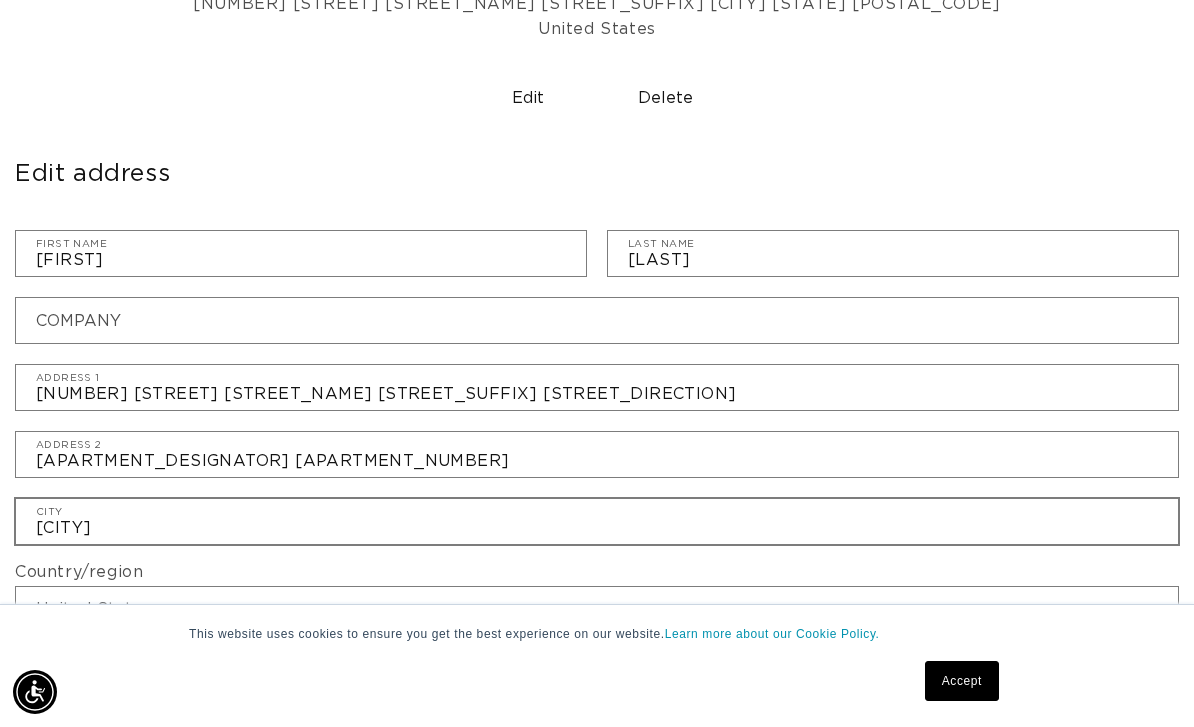 scroll, scrollTop: 841, scrollLeft: 0, axis: vertical 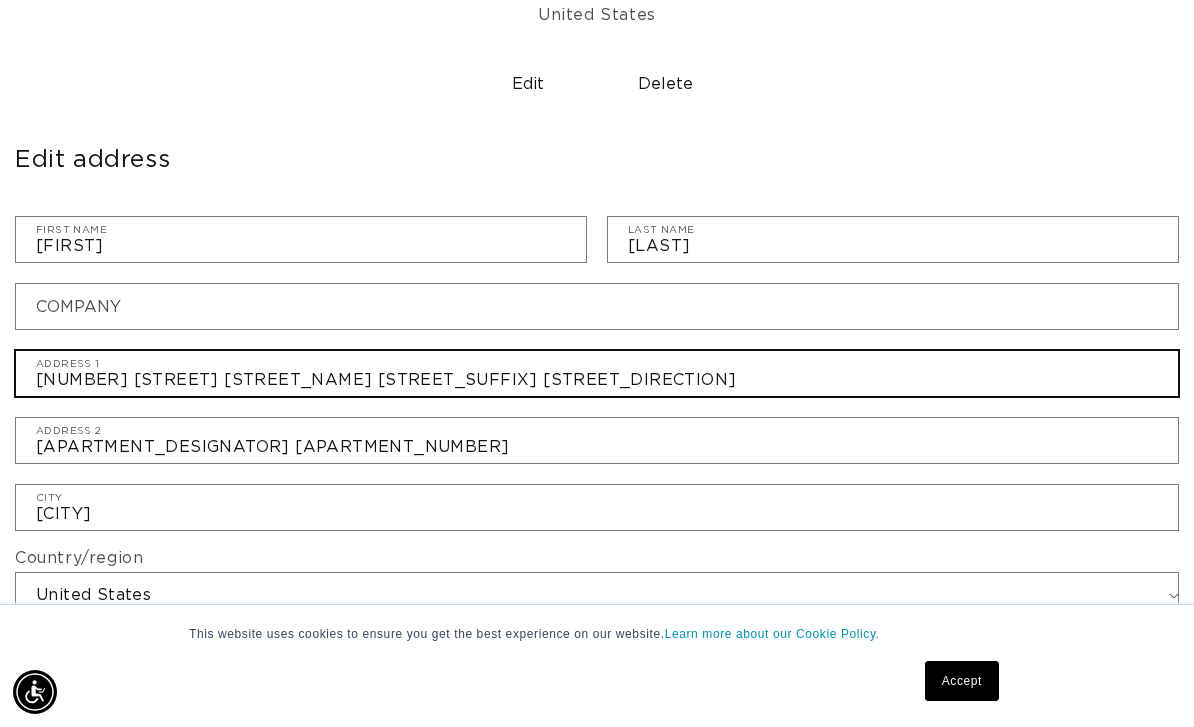click on "3730 Ashford Dunwoody RD NE" at bounding box center (597, 373) 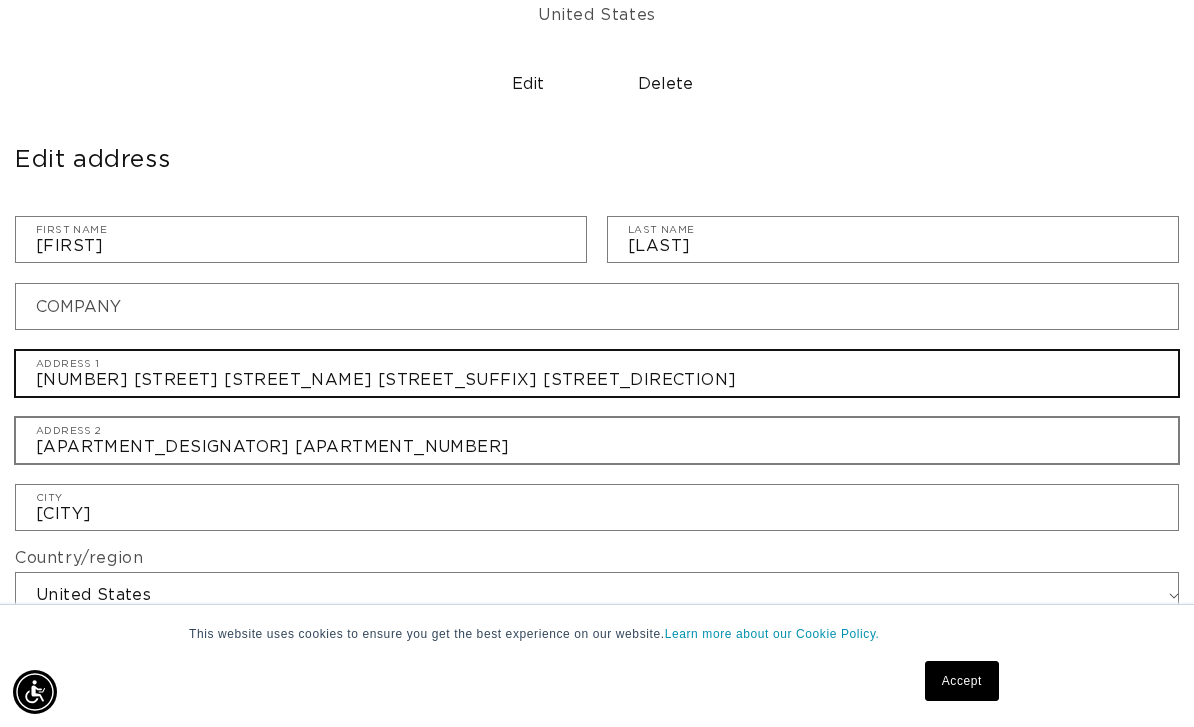 type on "[NUMBER] [STREET] [POSTAL_CODE]" 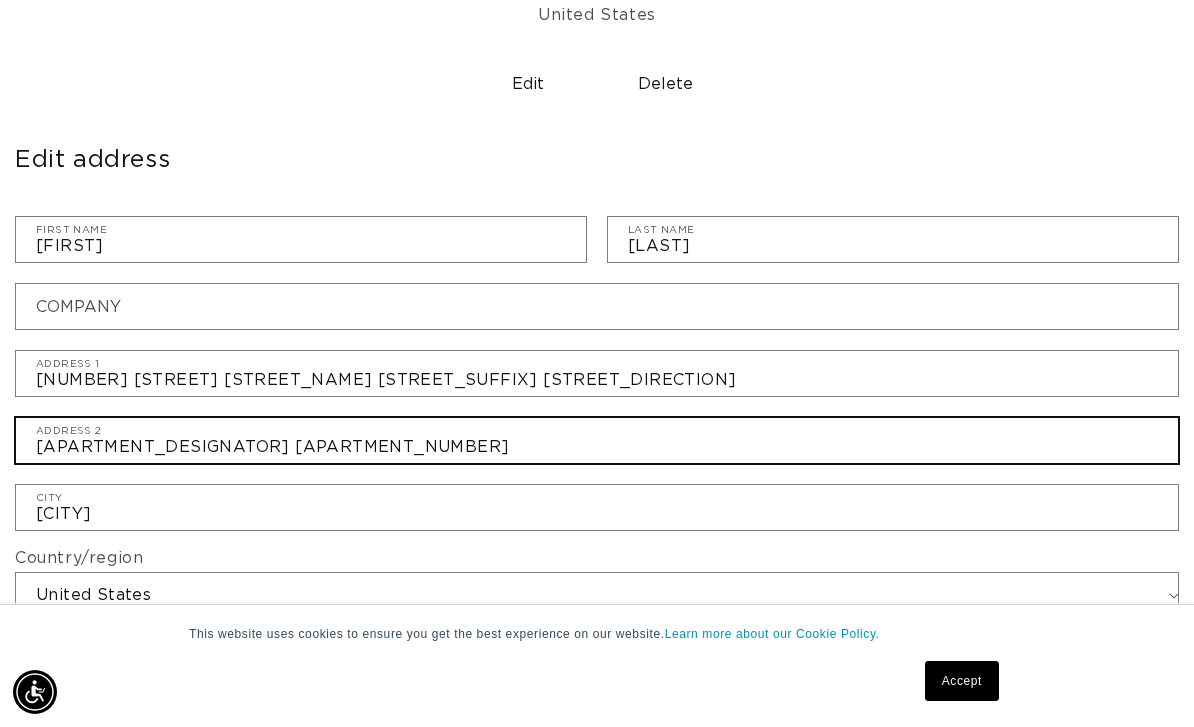 click on "Apt i" at bounding box center (597, 440) 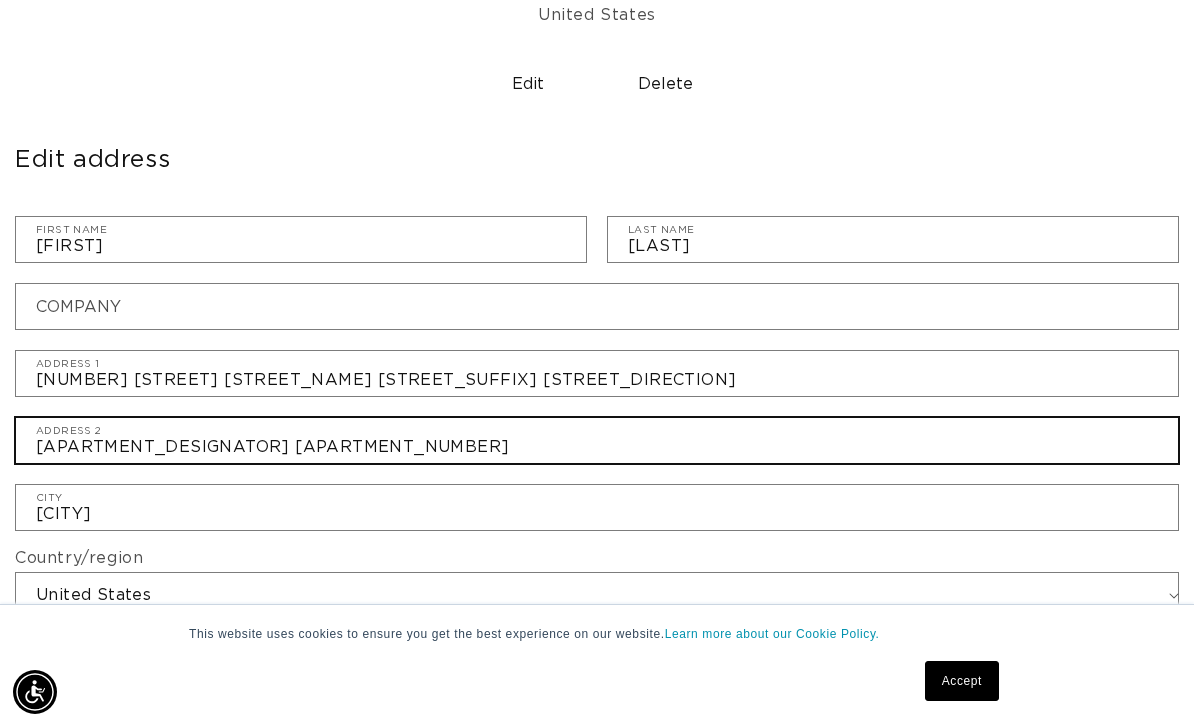 scroll, scrollTop: 0, scrollLeft: 1052, axis: horizontal 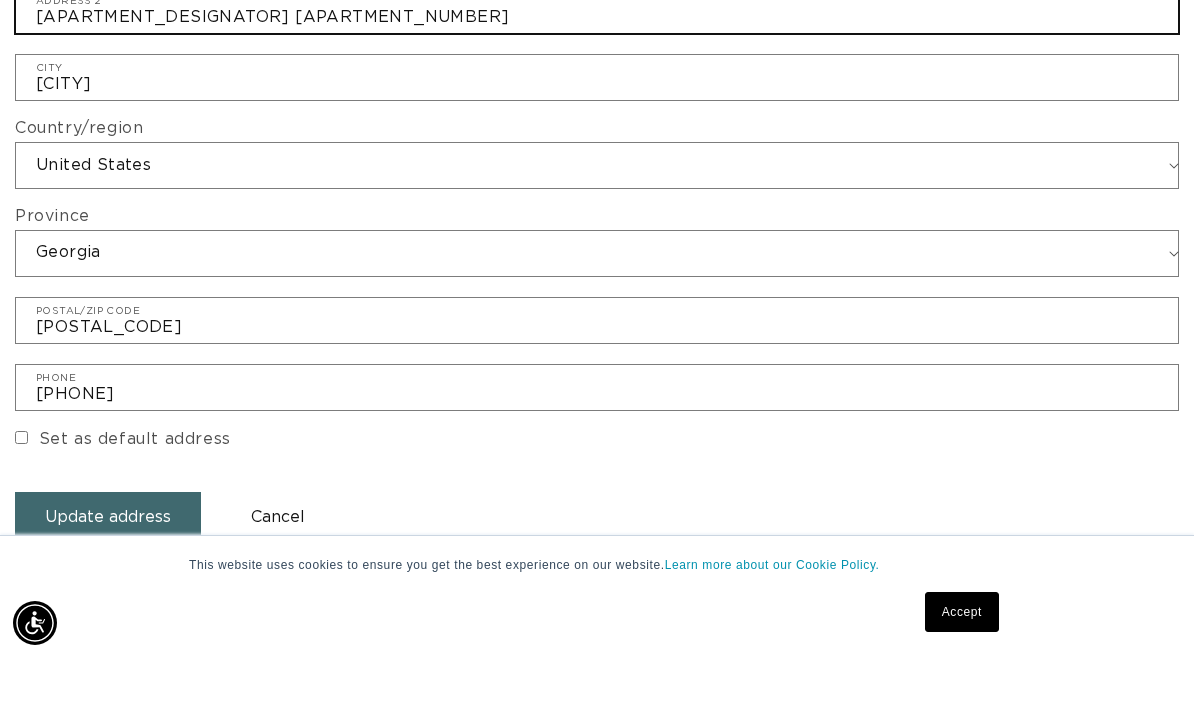 type on "Apt A" 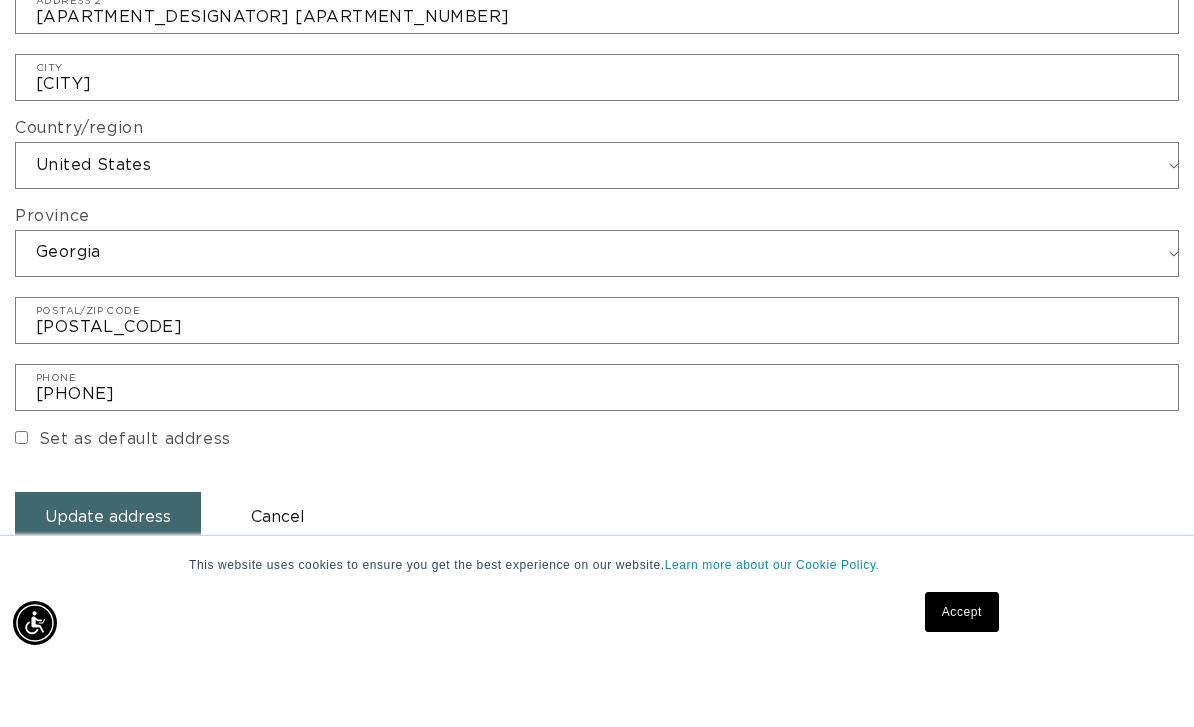 scroll, scrollTop: 0, scrollLeft: 2104, axis: horizontal 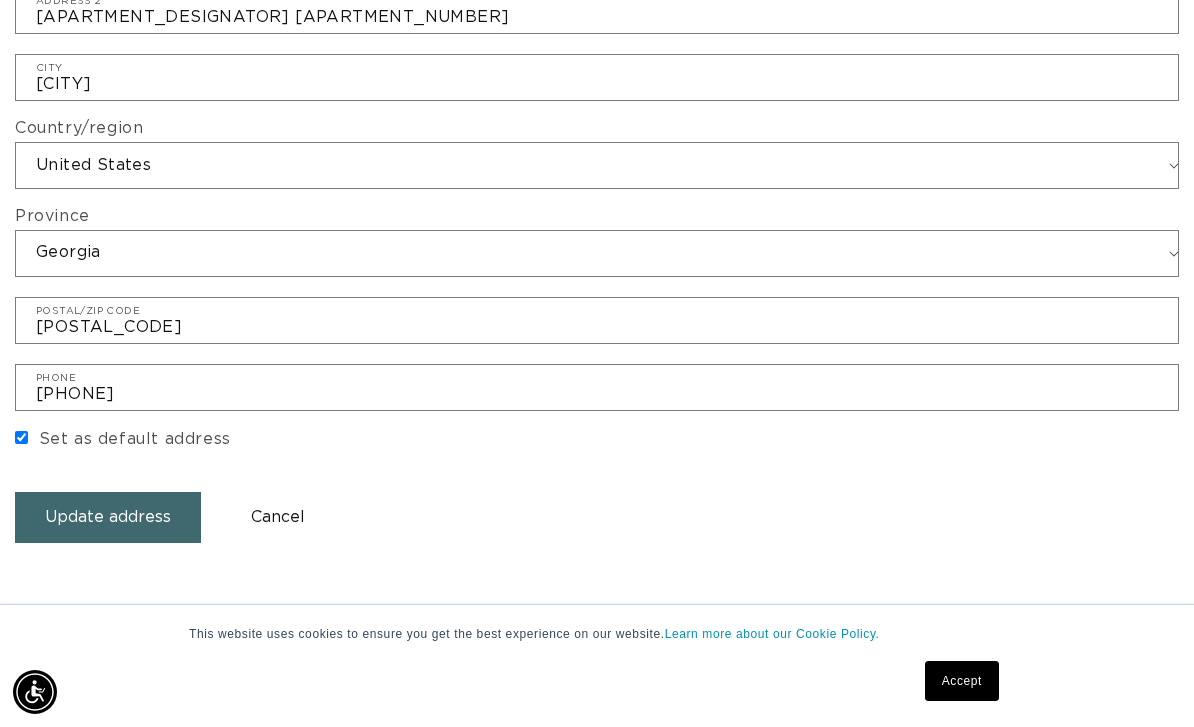 click on "Update address" at bounding box center [108, 517] 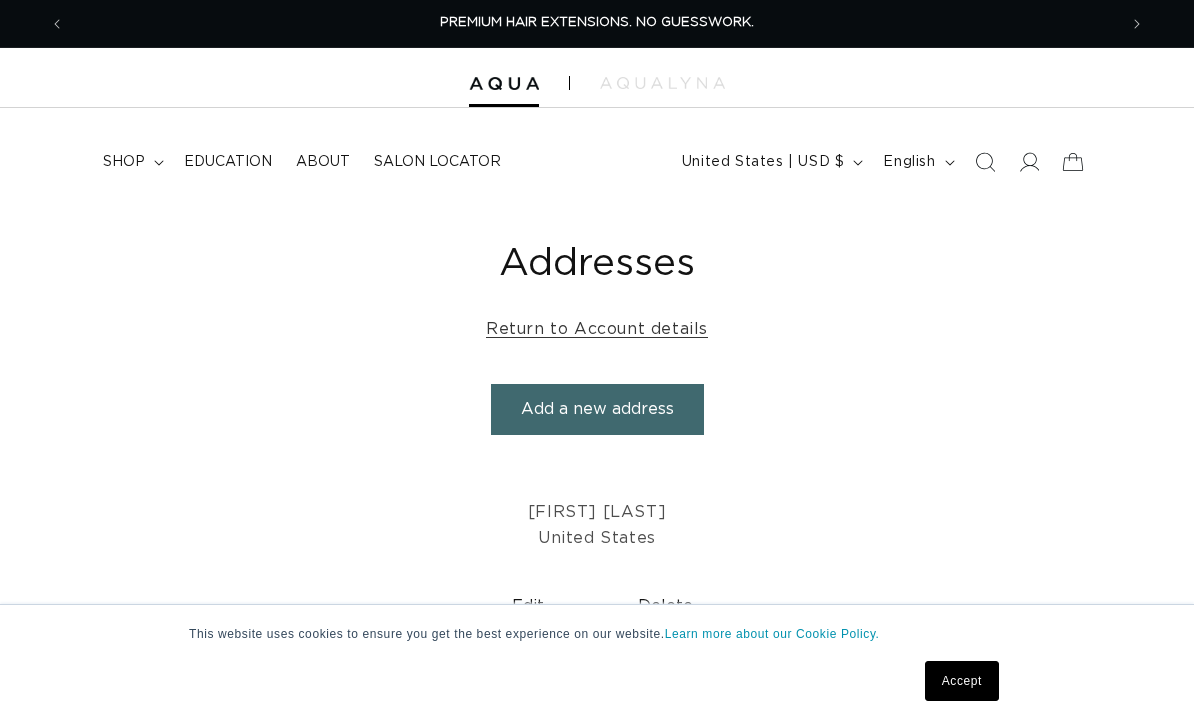 scroll, scrollTop: 0, scrollLeft: 0, axis: both 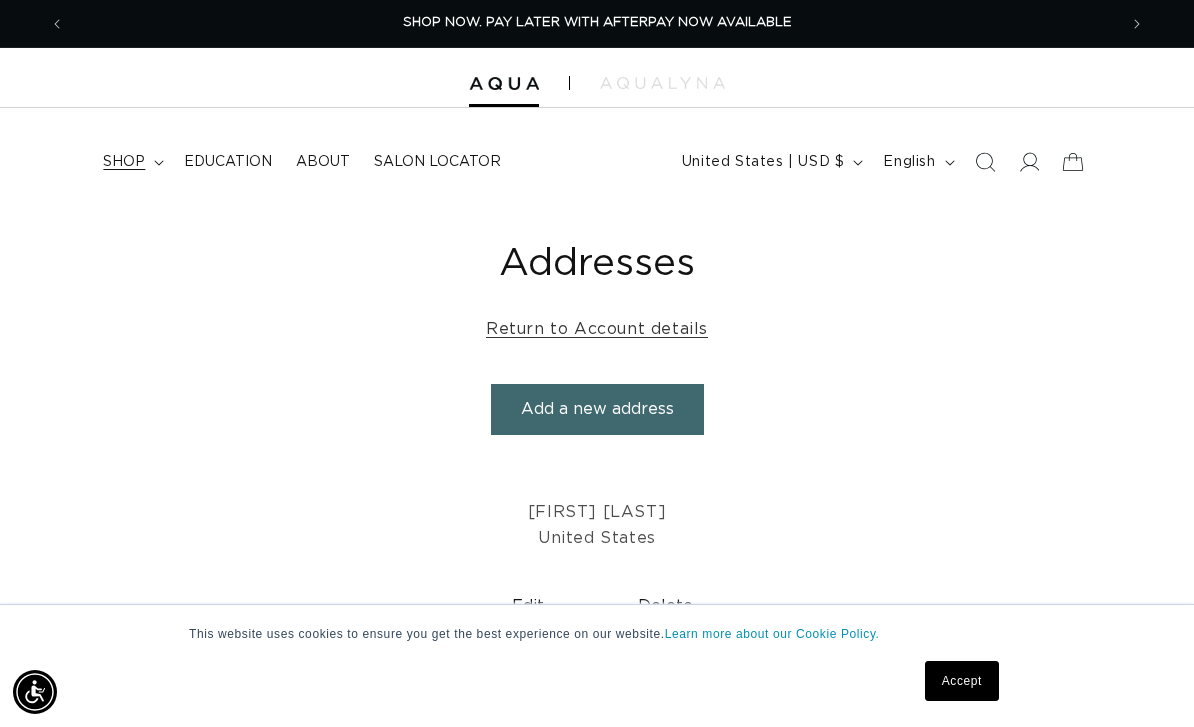click on "shop" at bounding box center [131, 162] 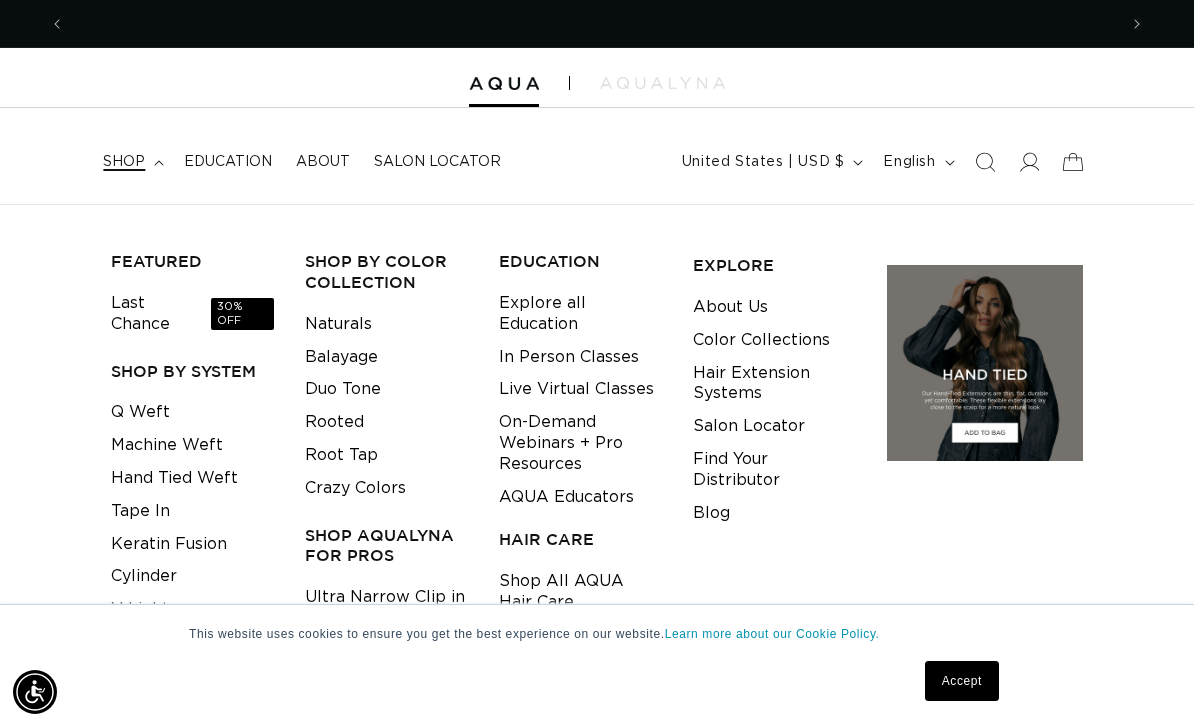 scroll, scrollTop: 0, scrollLeft: 2104, axis: horizontal 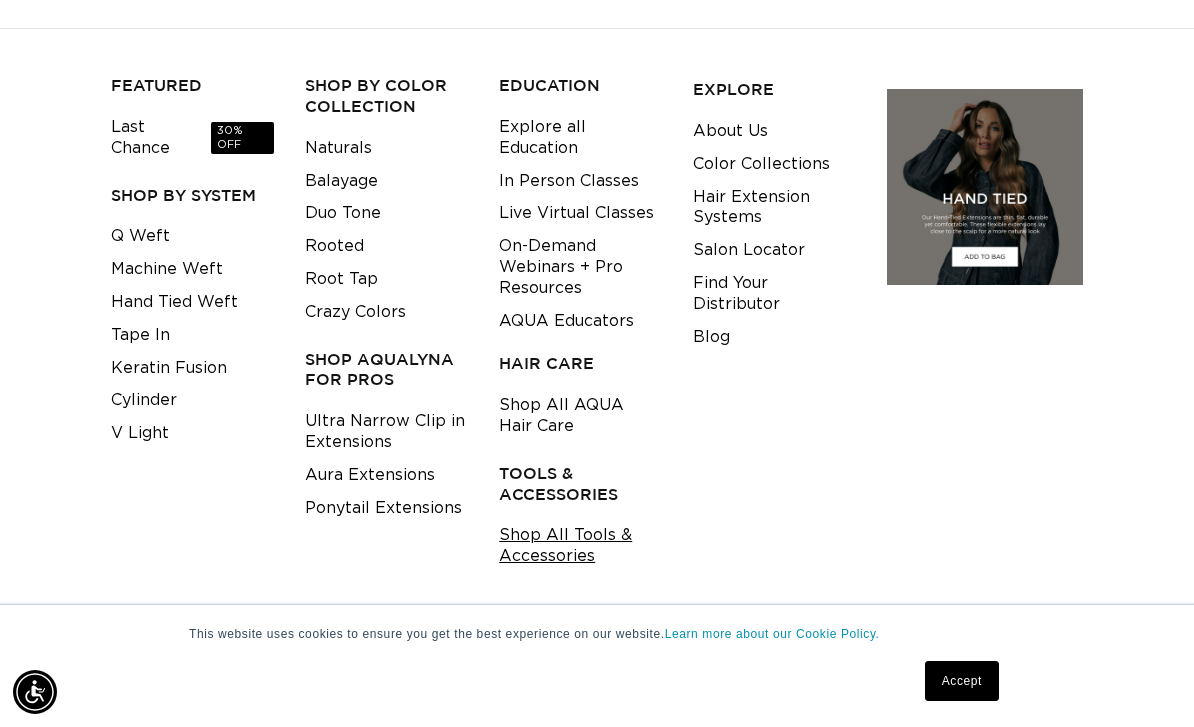 click on "Shop All Tools & Accessories" at bounding box center (580, 546) 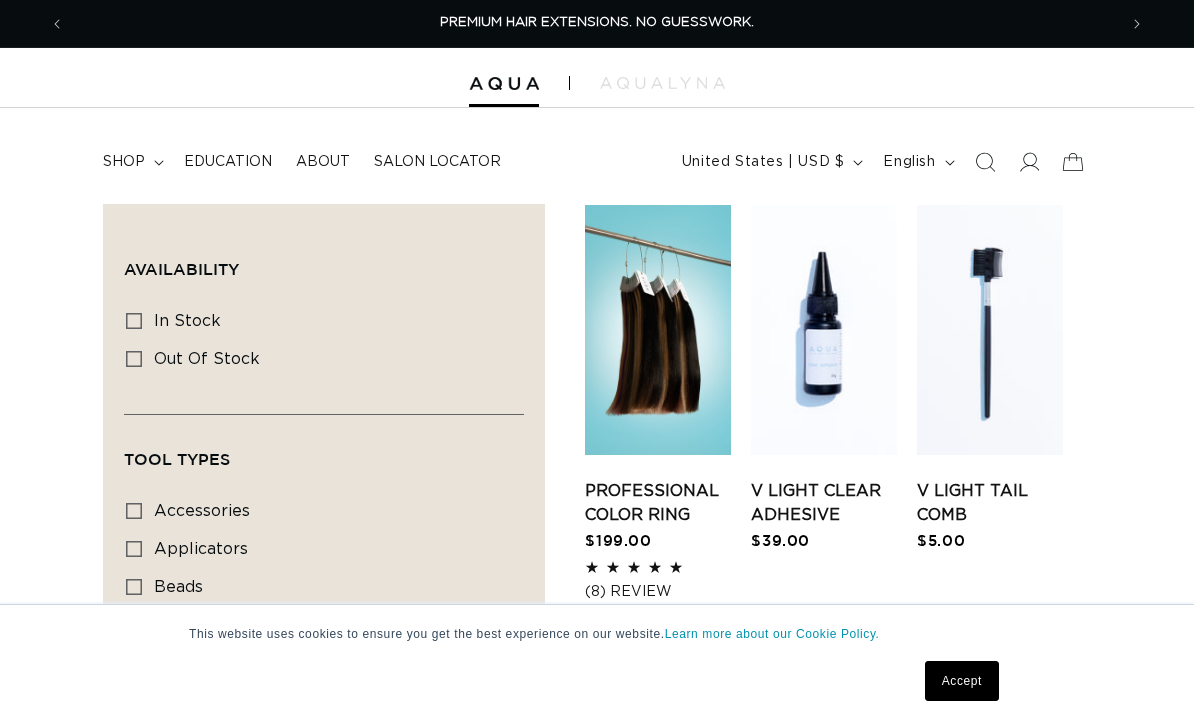 scroll, scrollTop: 0, scrollLeft: 0, axis: both 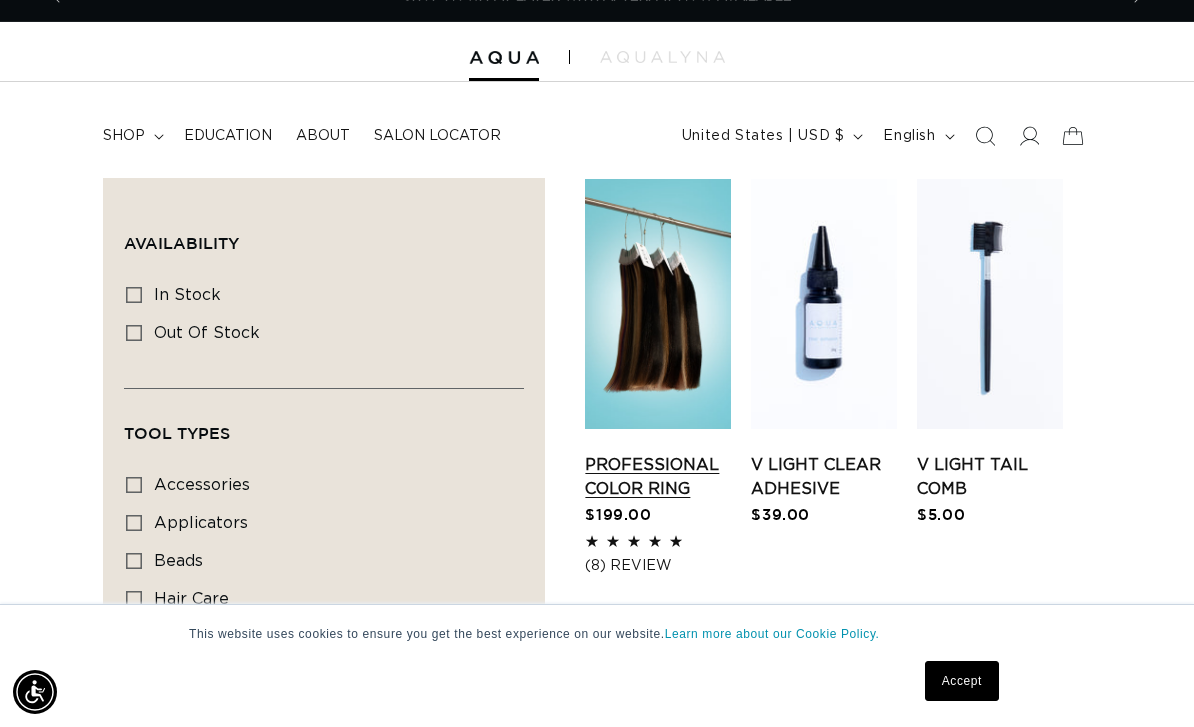 click on "Professional Color Ring" at bounding box center (658, 477) 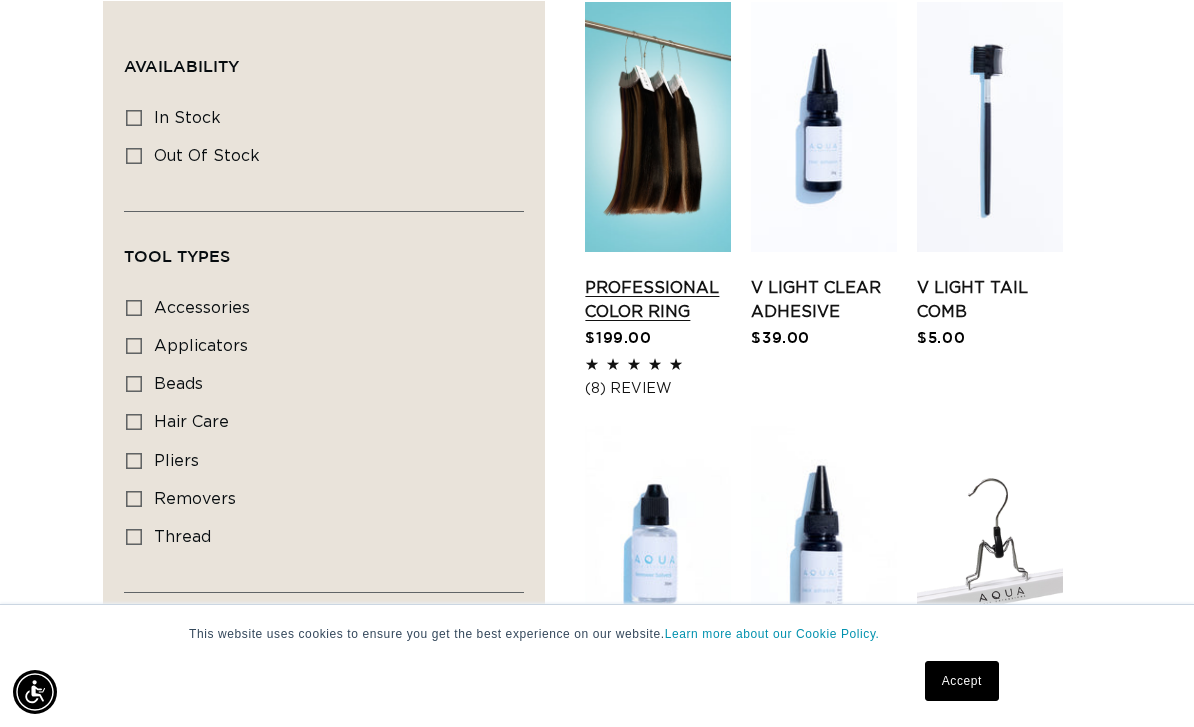 scroll, scrollTop: 26, scrollLeft: 0, axis: vertical 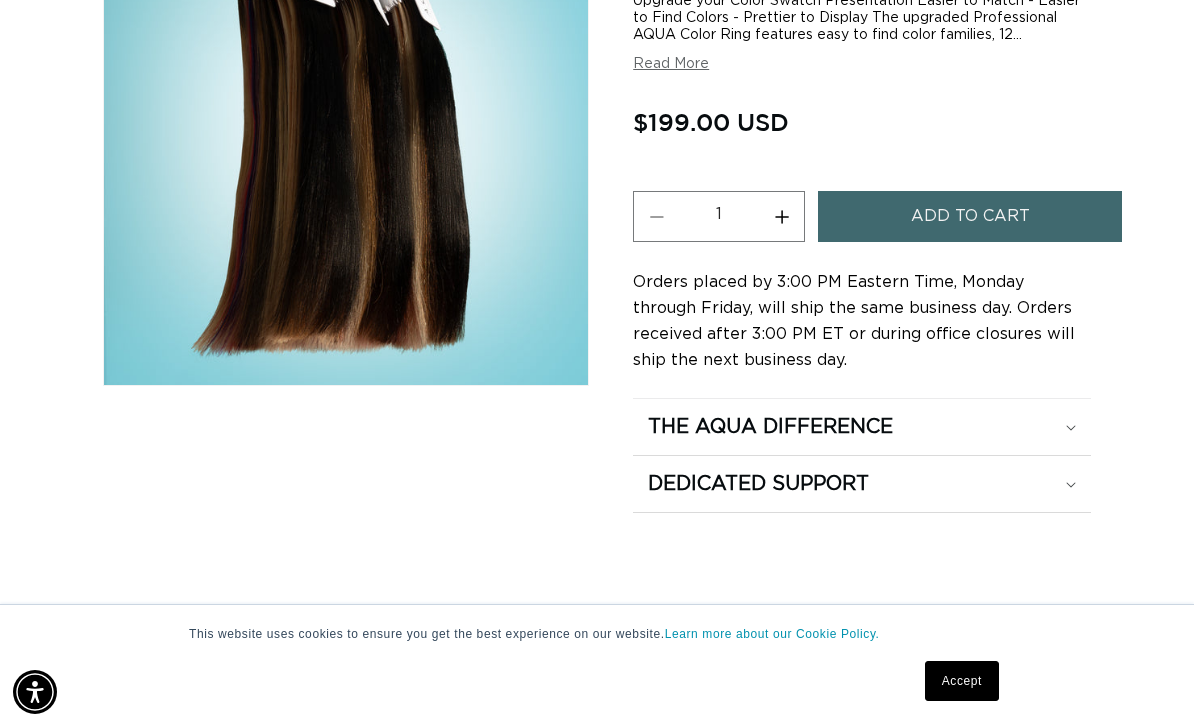 click on "Read More" at bounding box center (671, 64) 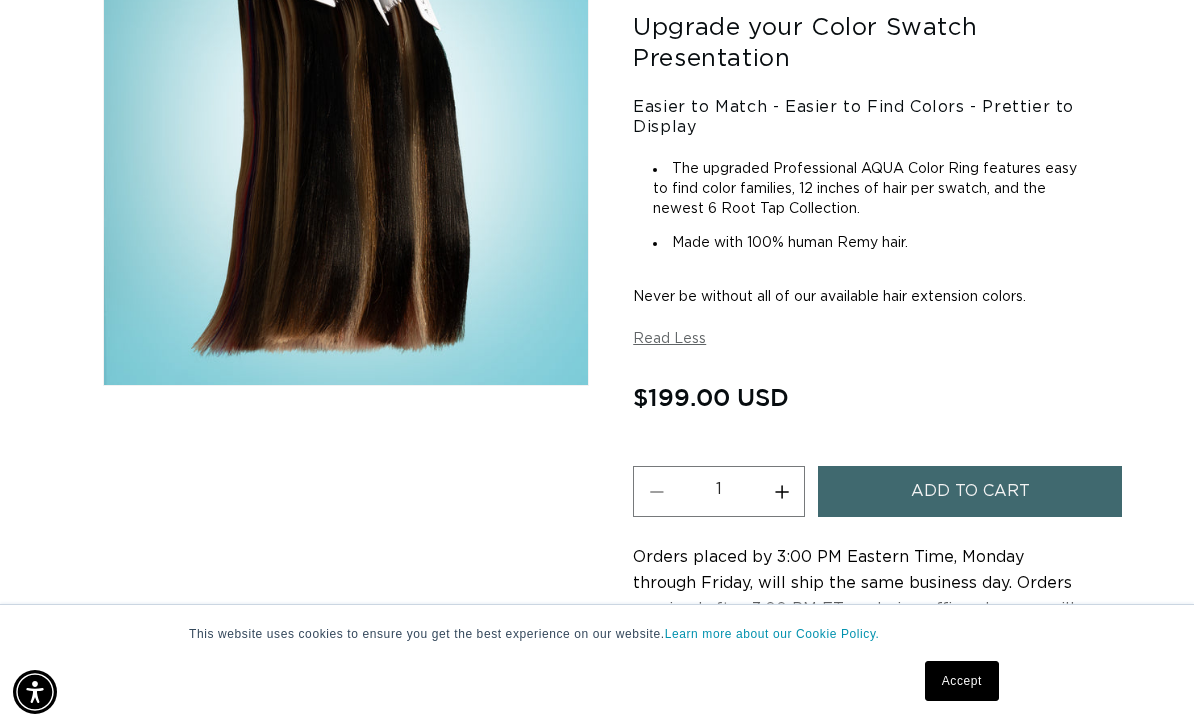 scroll, scrollTop: 0, scrollLeft: 1052, axis: horizontal 